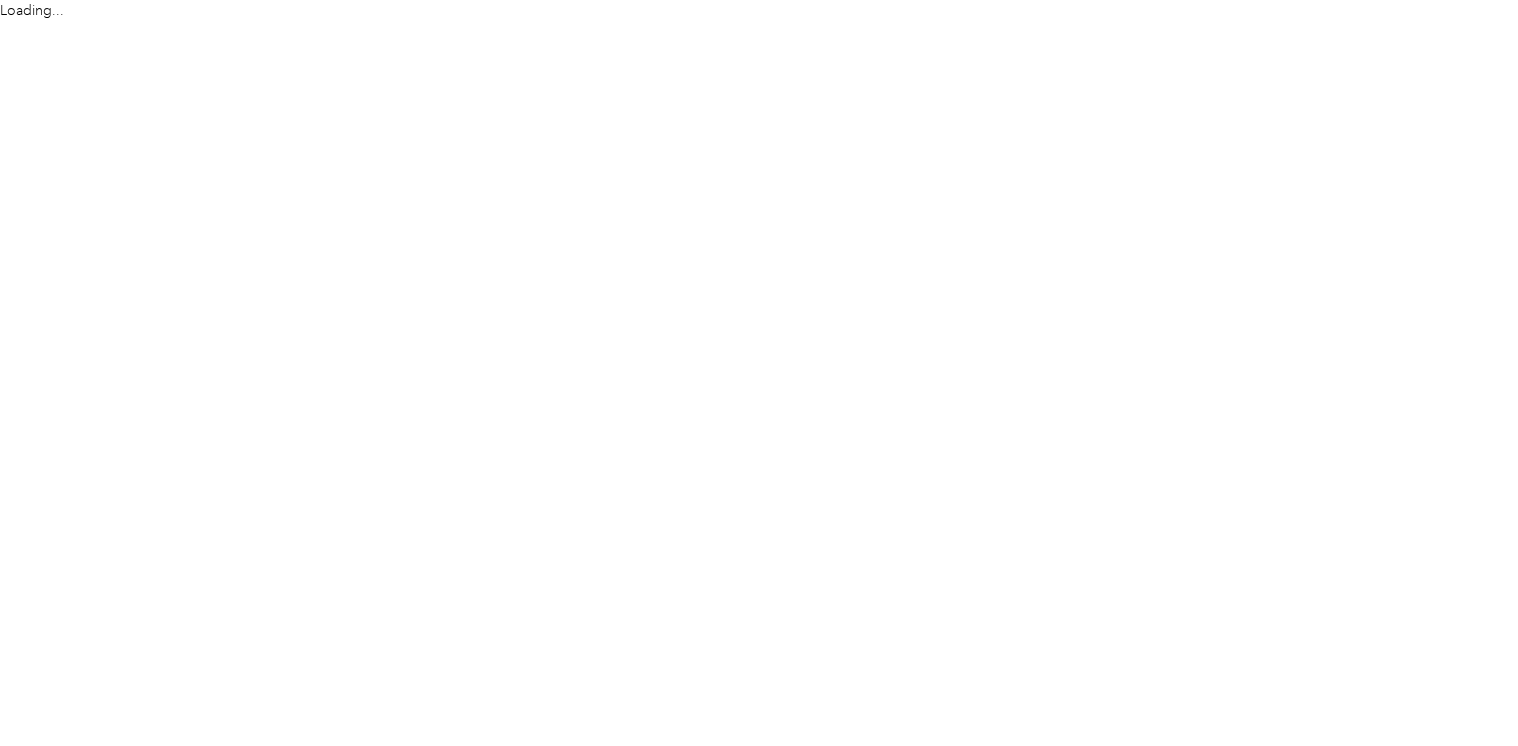 scroll, scrollTop: 0, scrollLeft: 0, axis: both 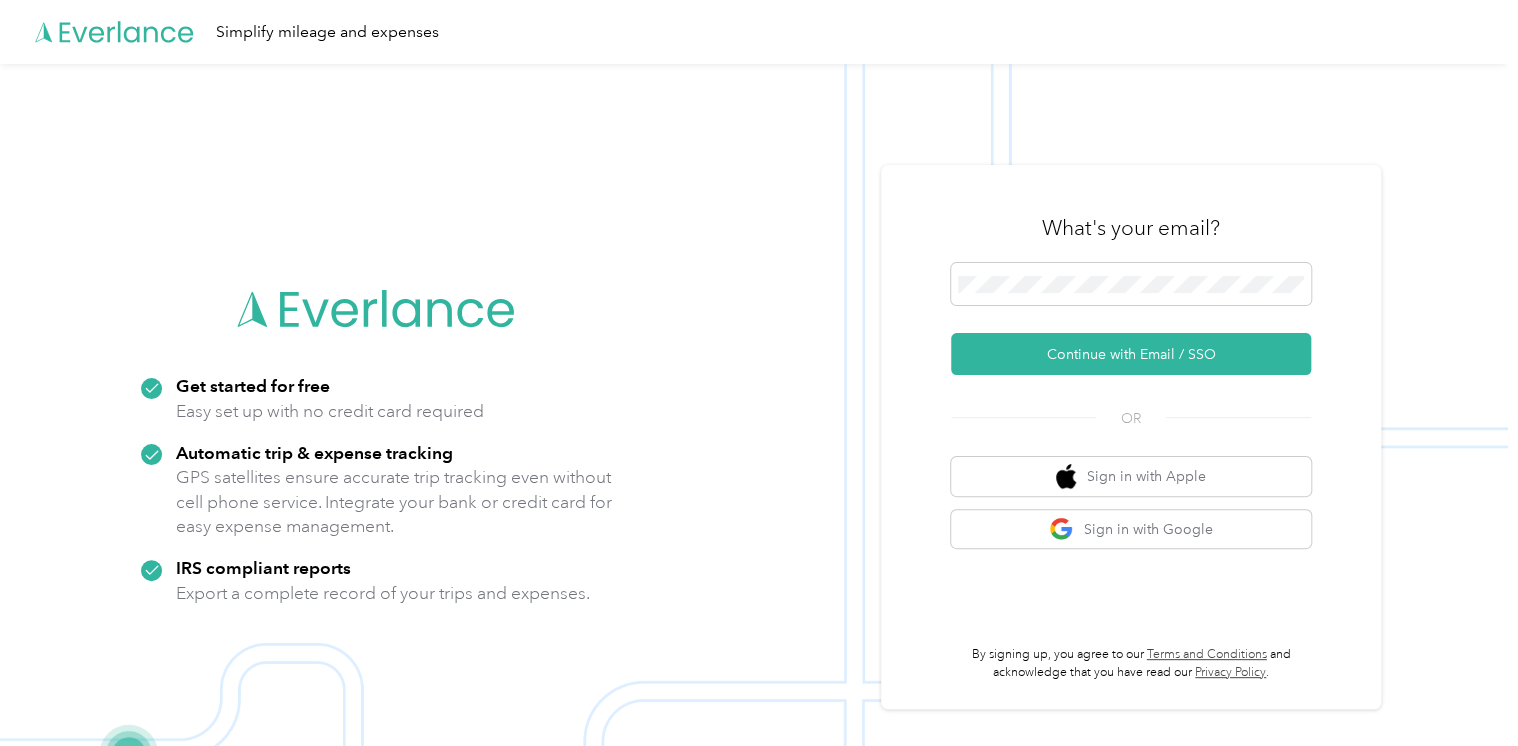 click on "What's your email?" at bounding box center (1131, 228) 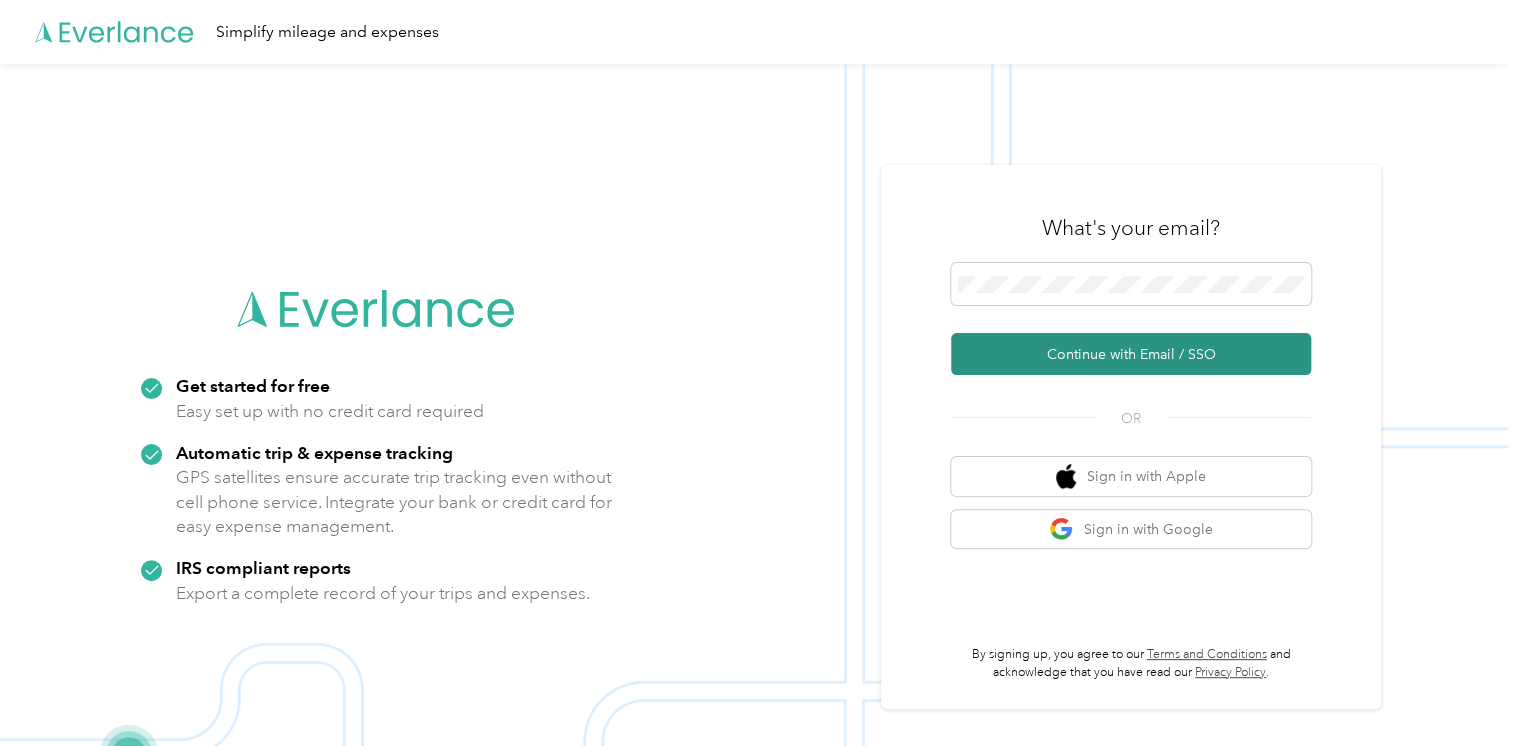 click on "Continue with Email / SSO" at bounding box center [1131, 354] 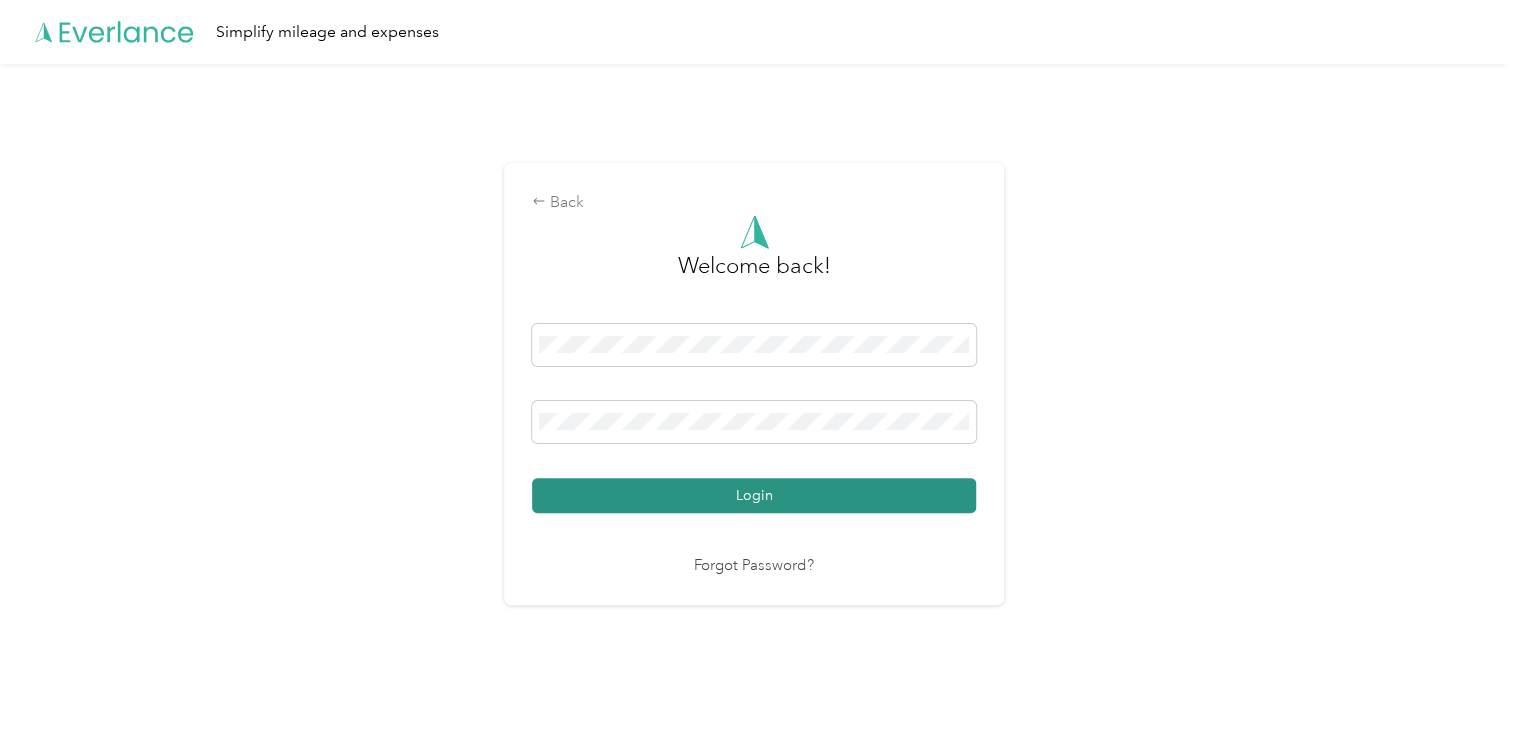 click on "Login" at bounding box center (754, 495) 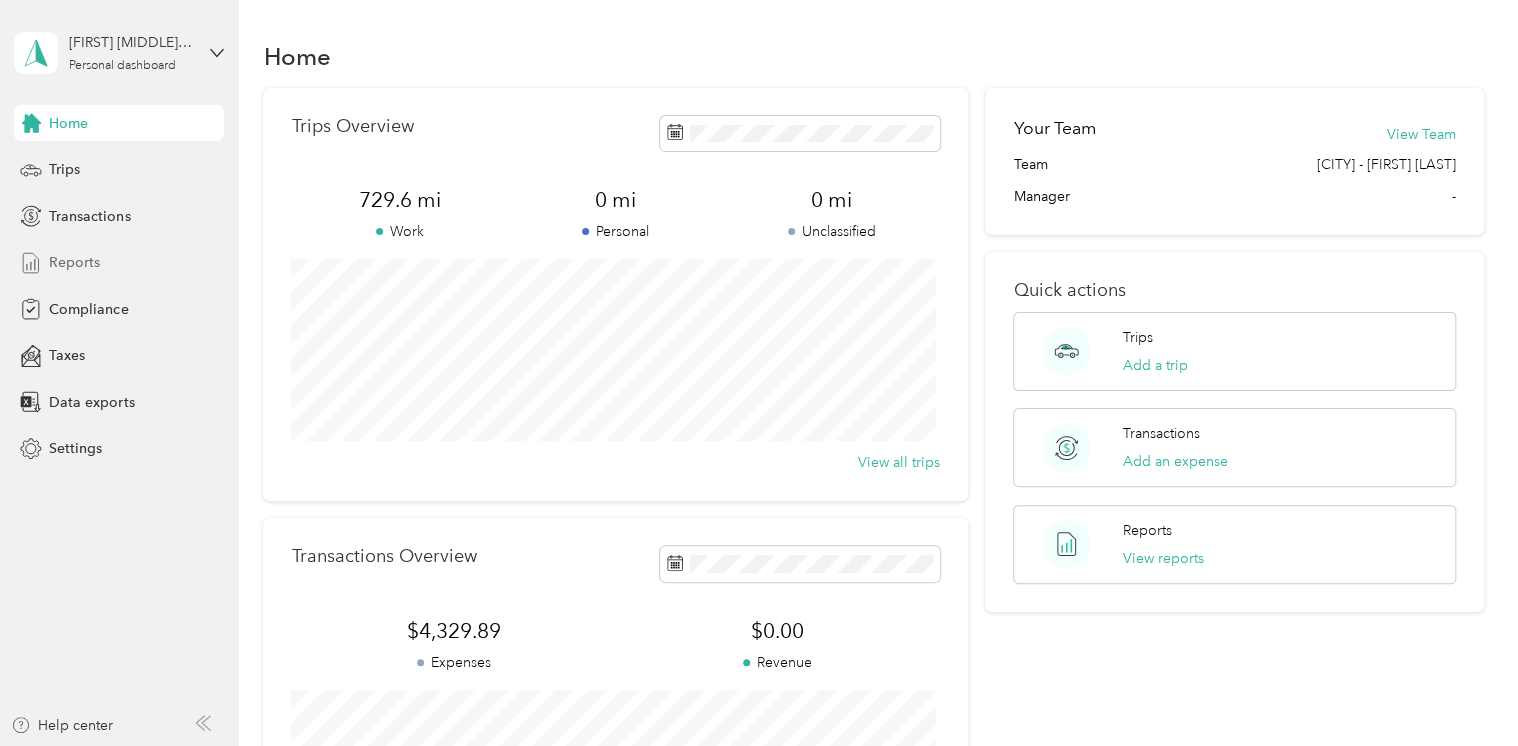 click on "Reports" at bounding box center (74, 262) 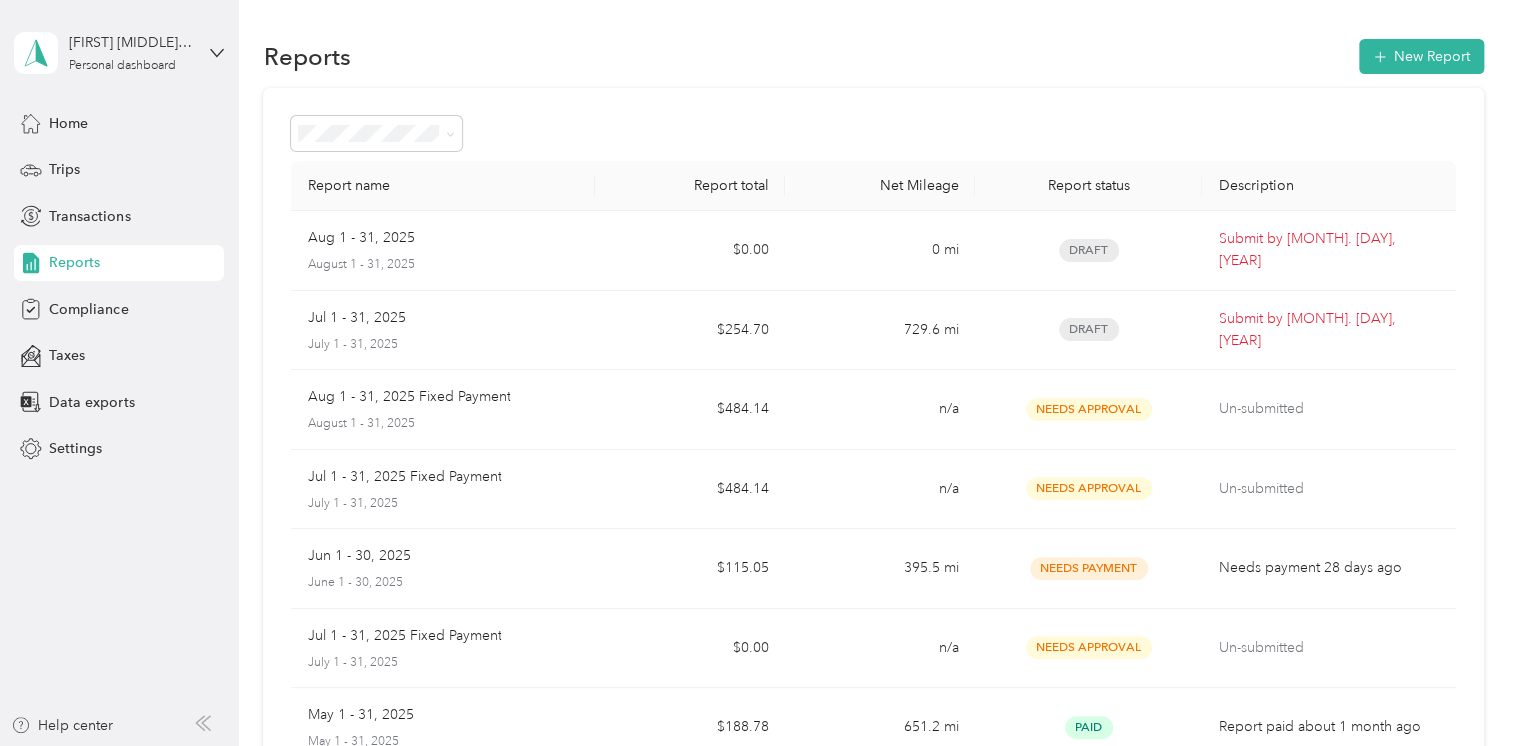 scroll, scrollTop: 0, scrollLeft: 0, axis: both 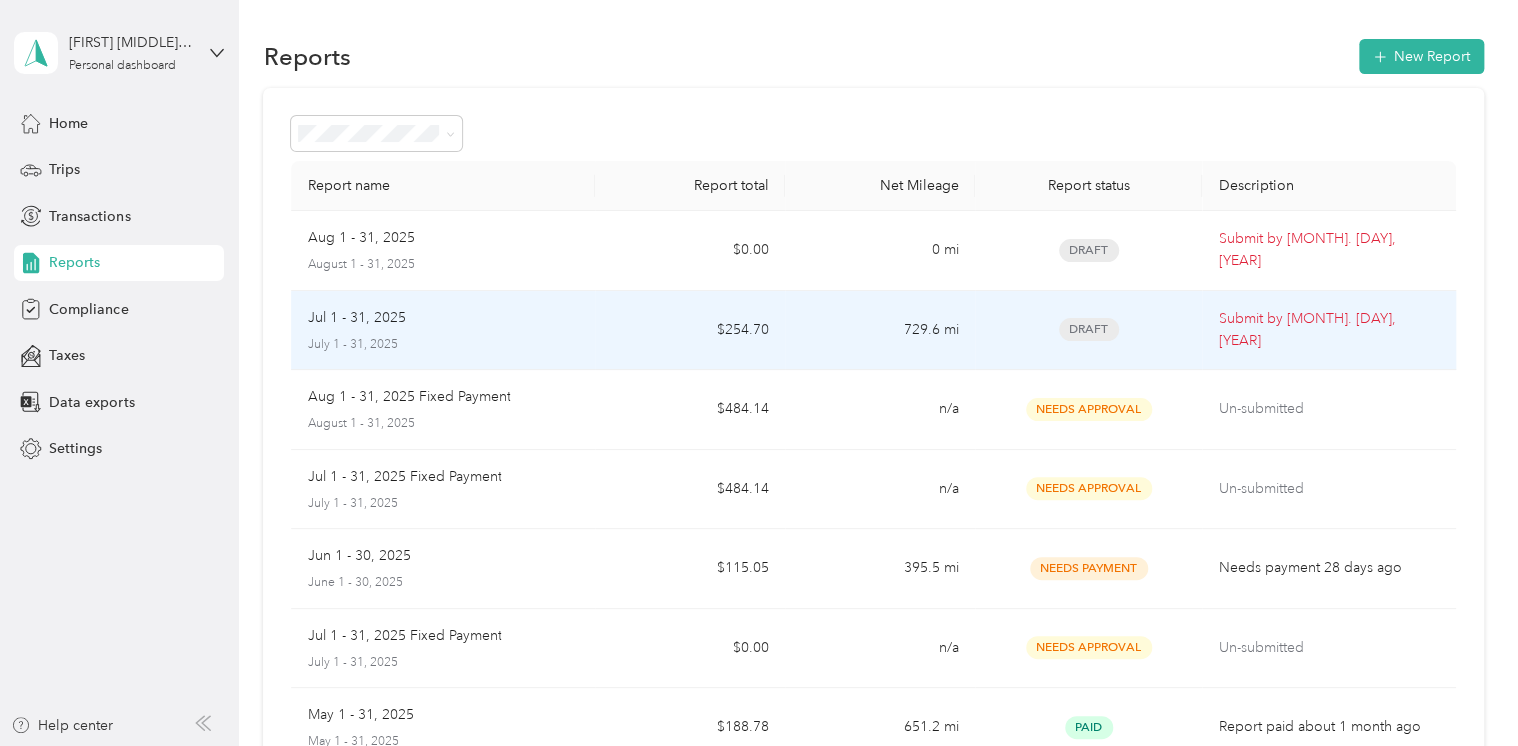 click on "Jul 1 - 31, 2025" at bounding box center (356, 318) 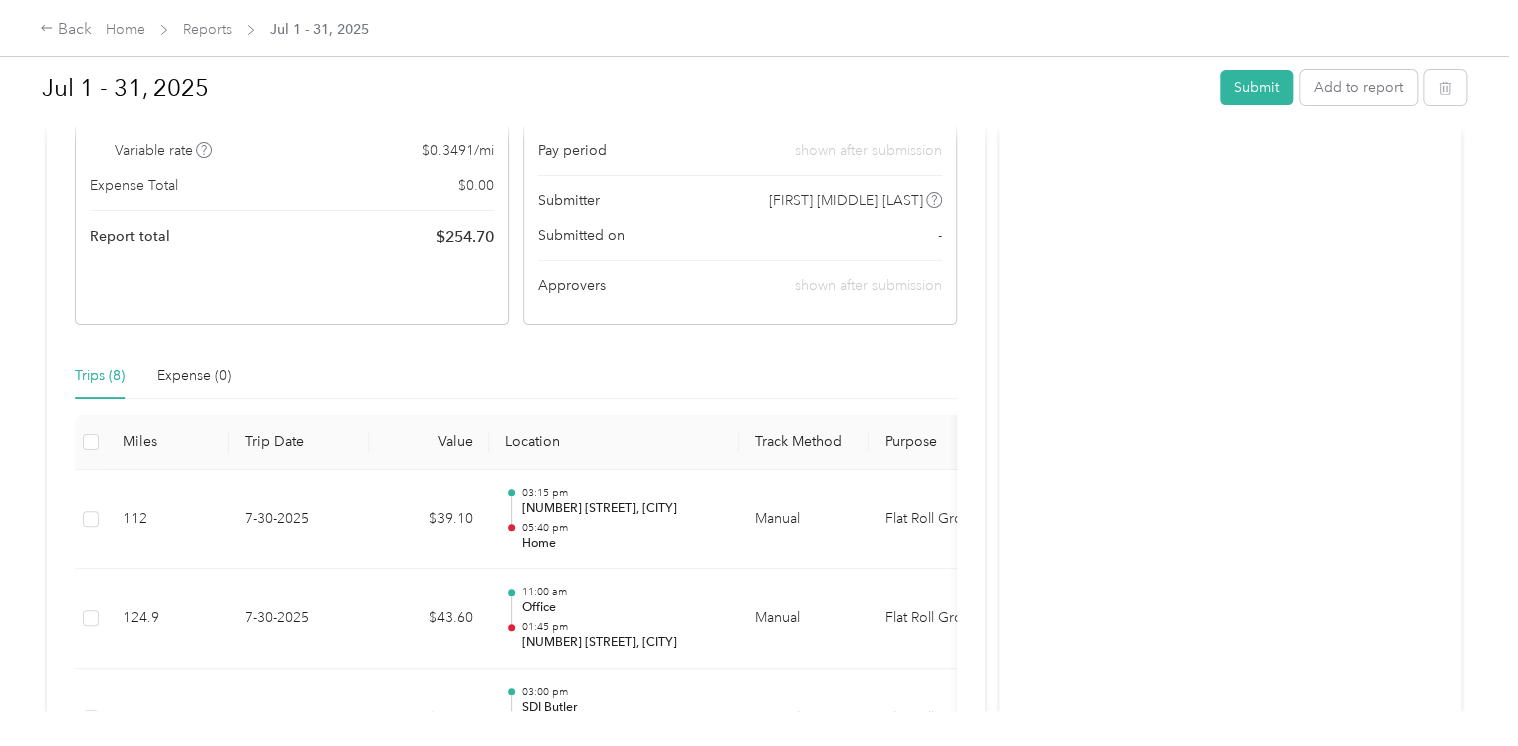scroll, scrollTop: 405, scrollLeft: 0, axis: vertical 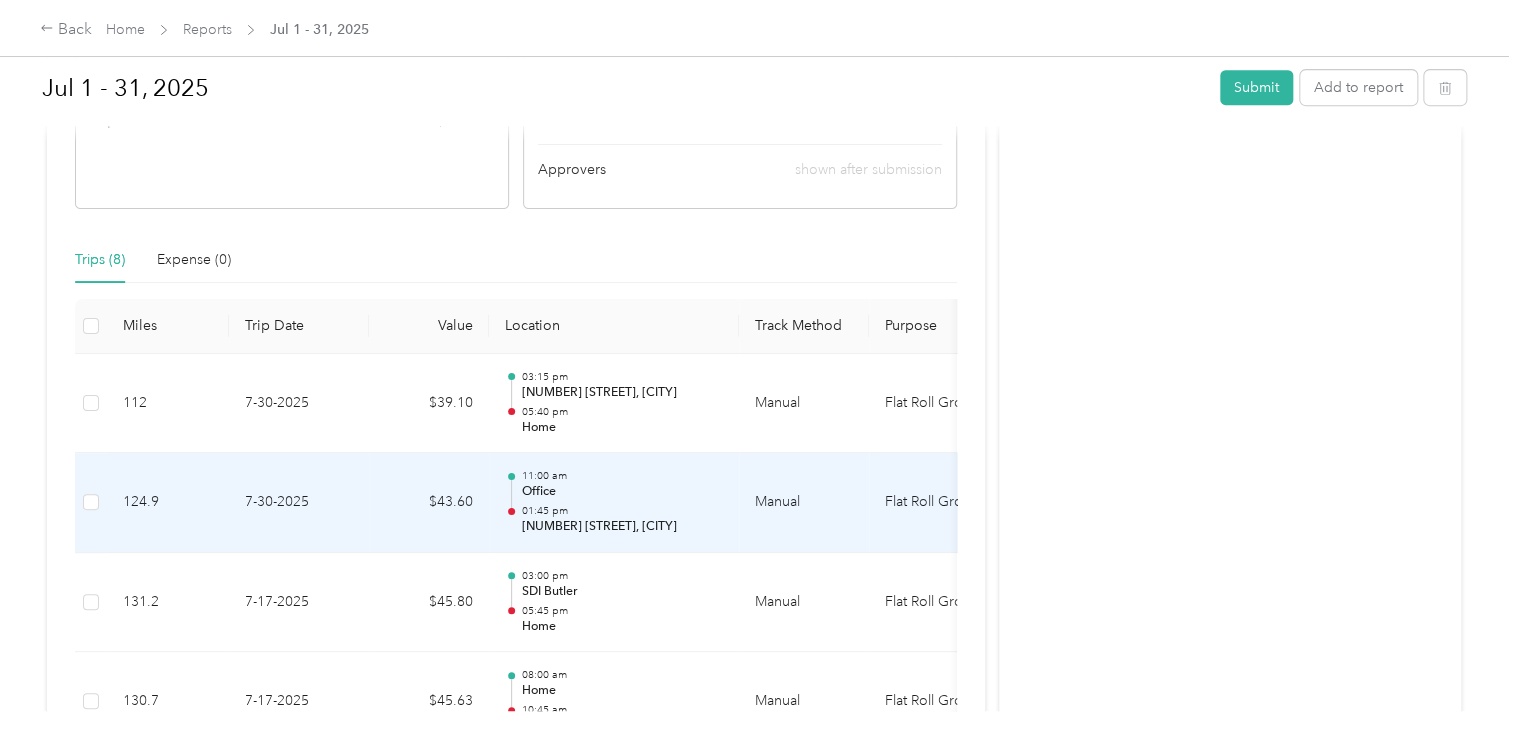 click on "7-30-2025" at bounding box center (299, 503) 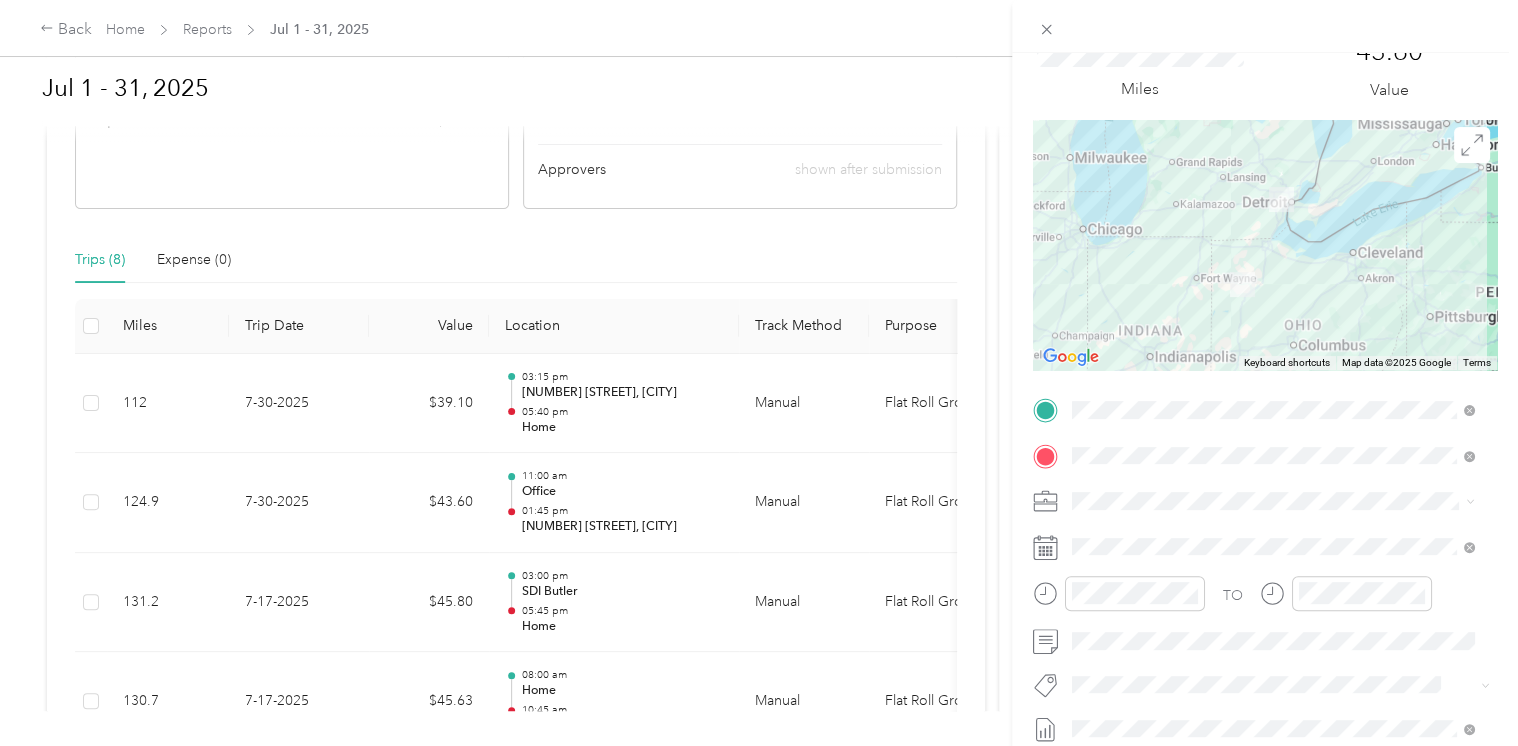 scroll, scrollTop: 0, scrollLeft: 0, axis: both 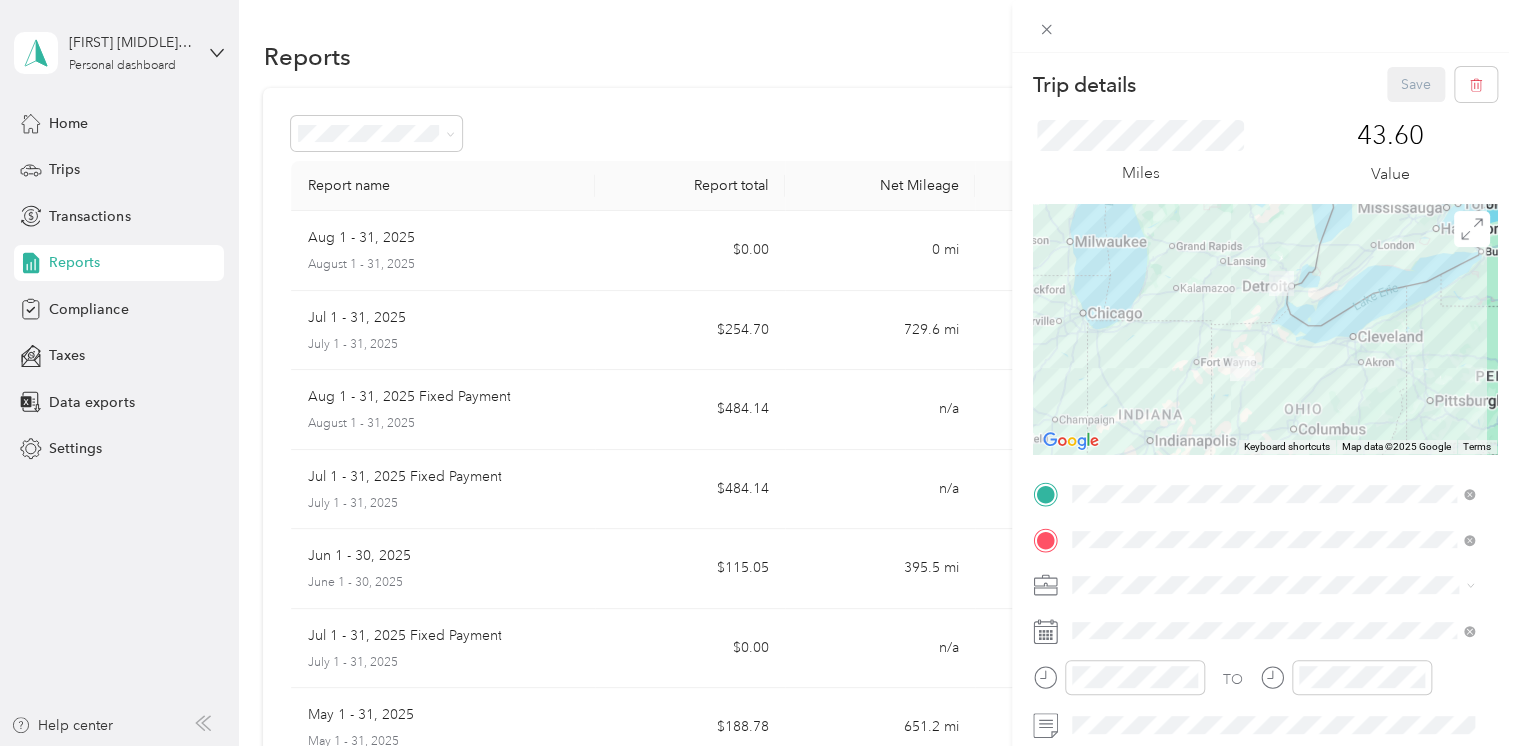 click on "Trip details Save This trip cannot be edited because it is either under review, approved, or paid. Contact your Team Manager to edit it. Miles 43.60 Value  ← Move left → Move right ↑ Move up ↓ Move down + Zoom in - Zoom out Home Jump left by 75% End Jump right by 75% Page Up Jump up by 75% Page Down Jump down by 75% Keyboard shortcuts Map Data Map data ©2025 Google Map data ©2025 Google 100 km  Click to toggle between metric and imperial units Terms Report a map error TO Add photo" at bounding box center (759, 373) 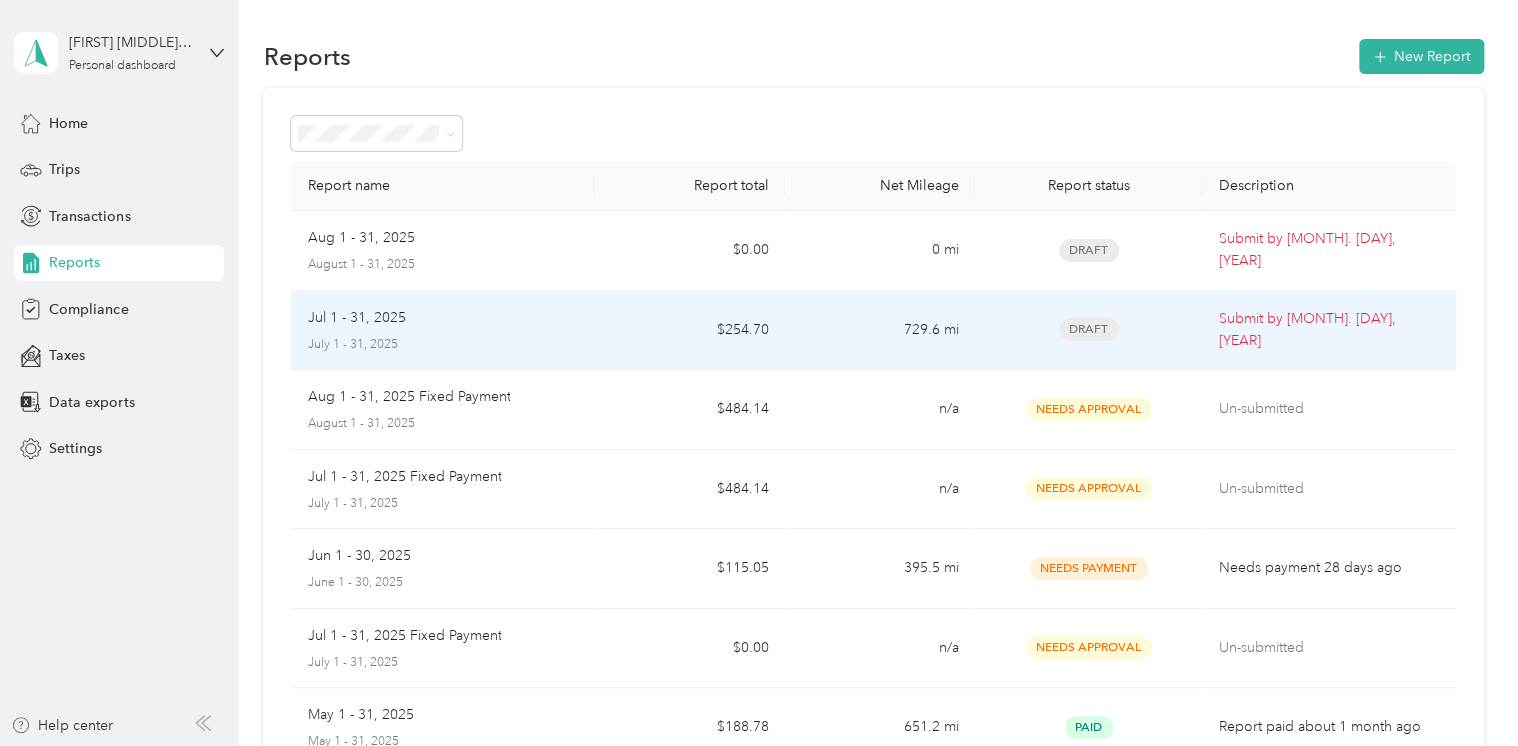 click on "Jul 1 - 31, 2025" at bounding box center (356, 318) 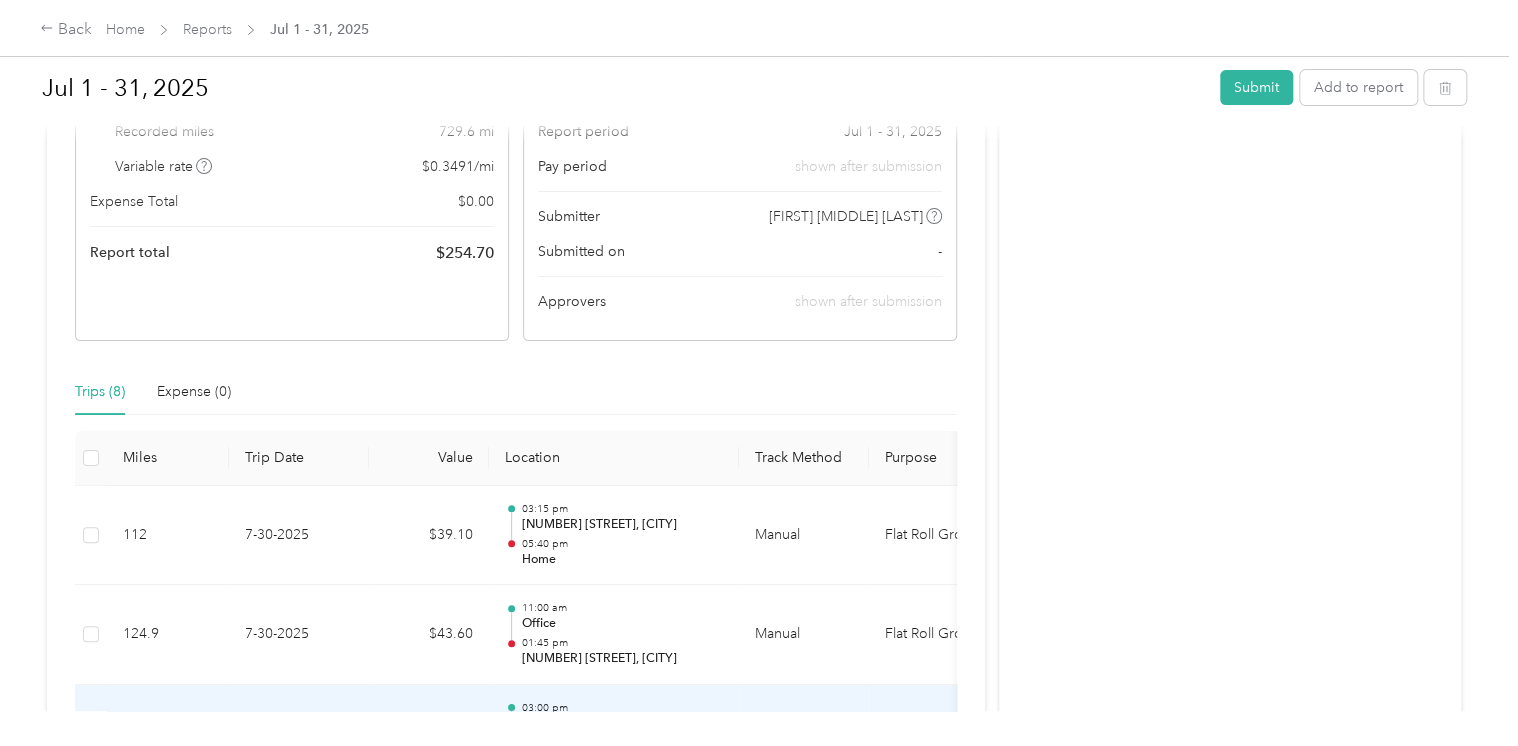 scroll, scrollTop: 0, scrollLeft: 0, axis: both 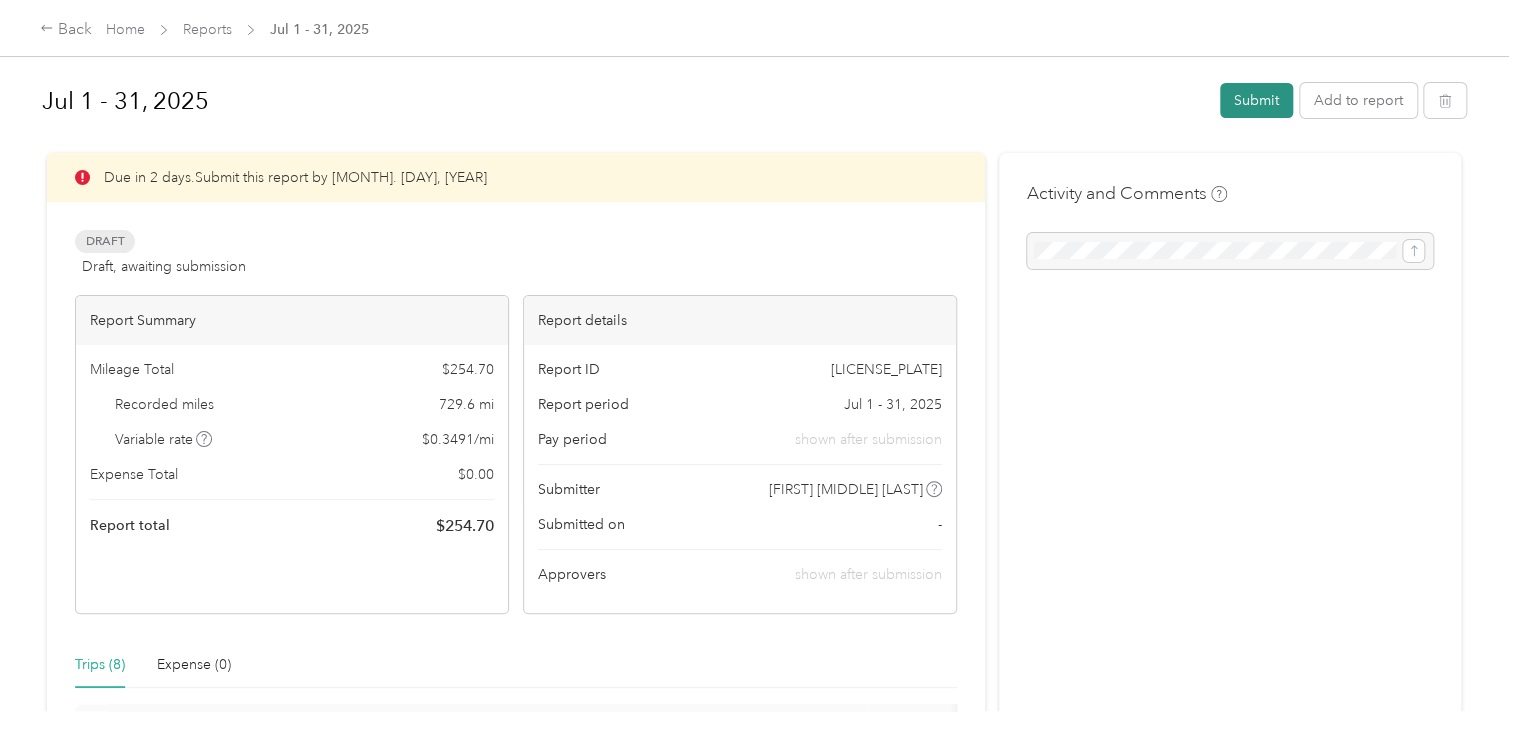 click on "Submit" at bounding box center (1256, 100) 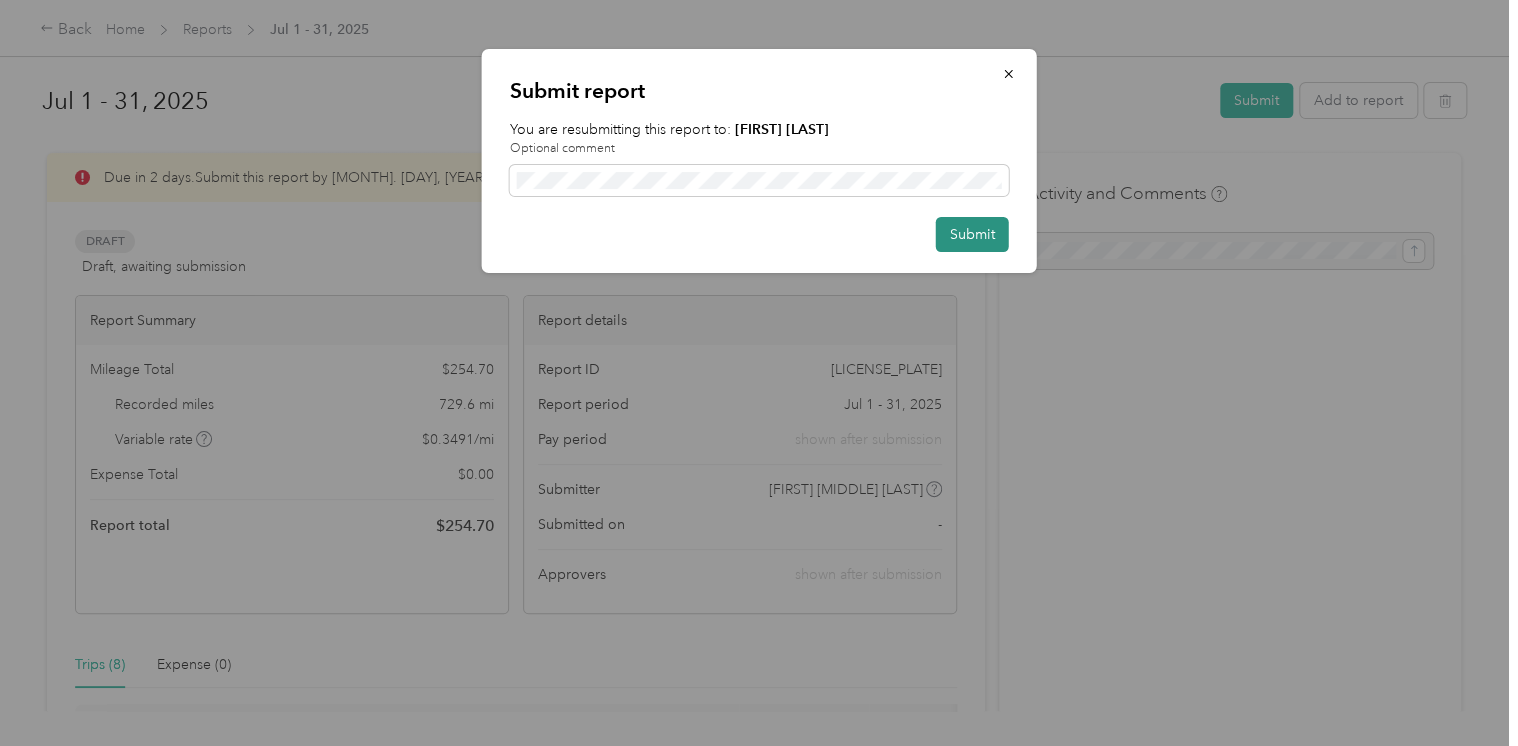 click on "Submit" at bounding box center [972, 234] 